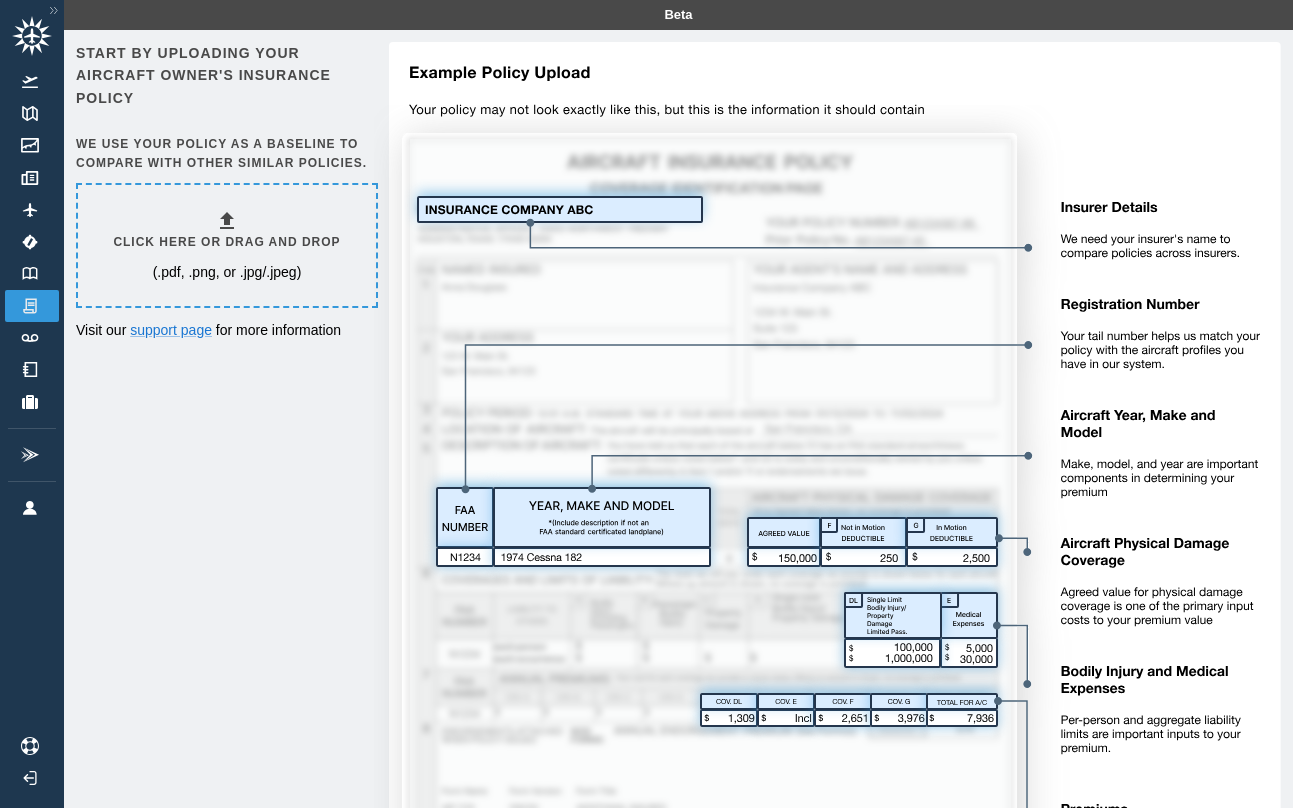 scroll, scrollTop: 0, scrollLeft: 0, axis: both 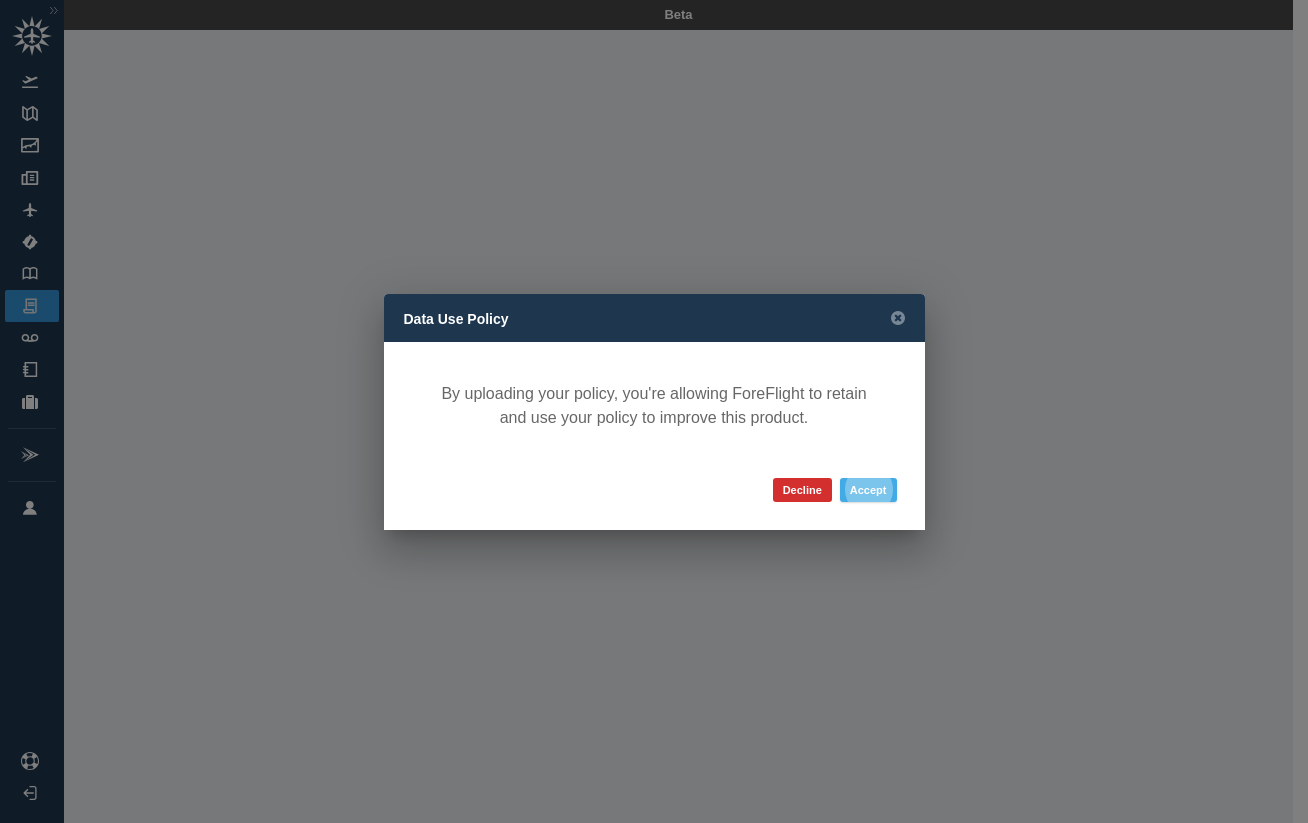 click on "Accept" at bounding box center [868, 490] 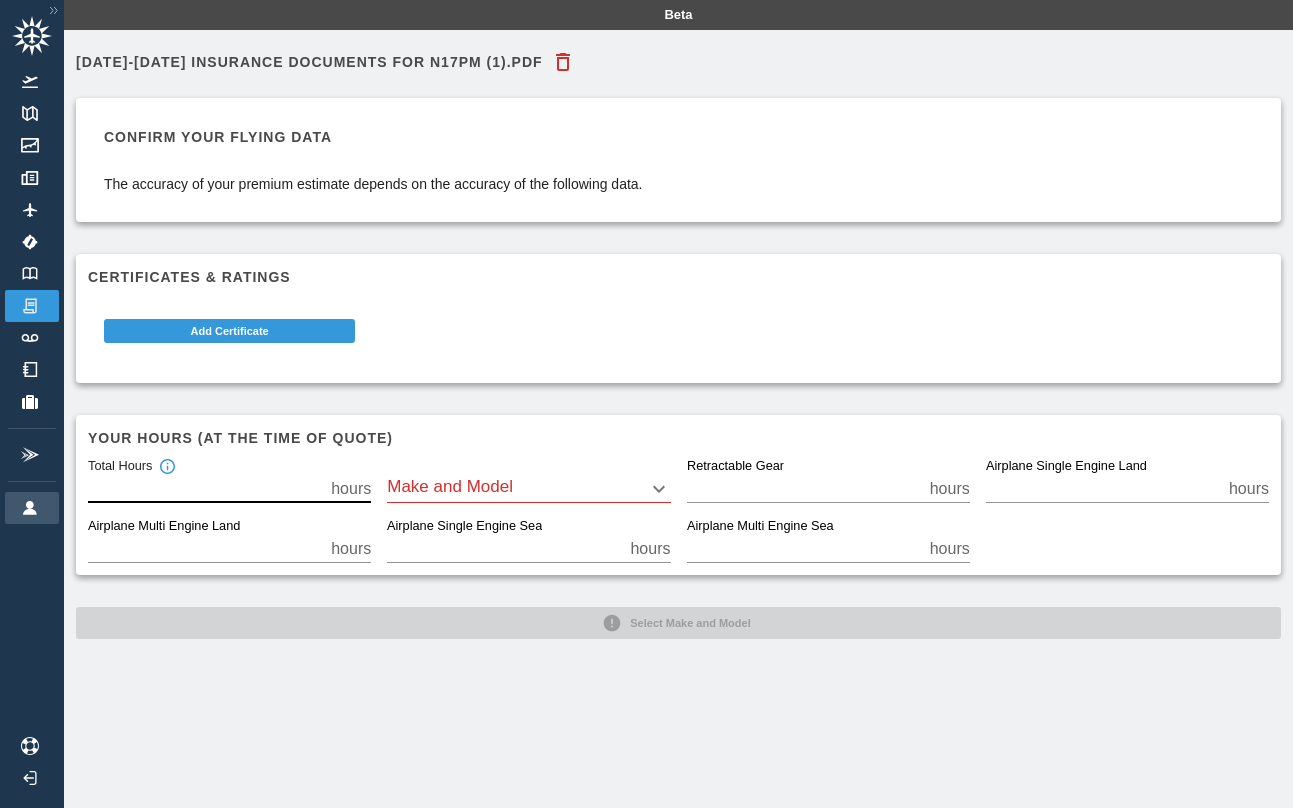 drag, startPoint x: 217, startPoint y: 486, endPoint x: 22, endPoint y: 493, distance: 195.1256 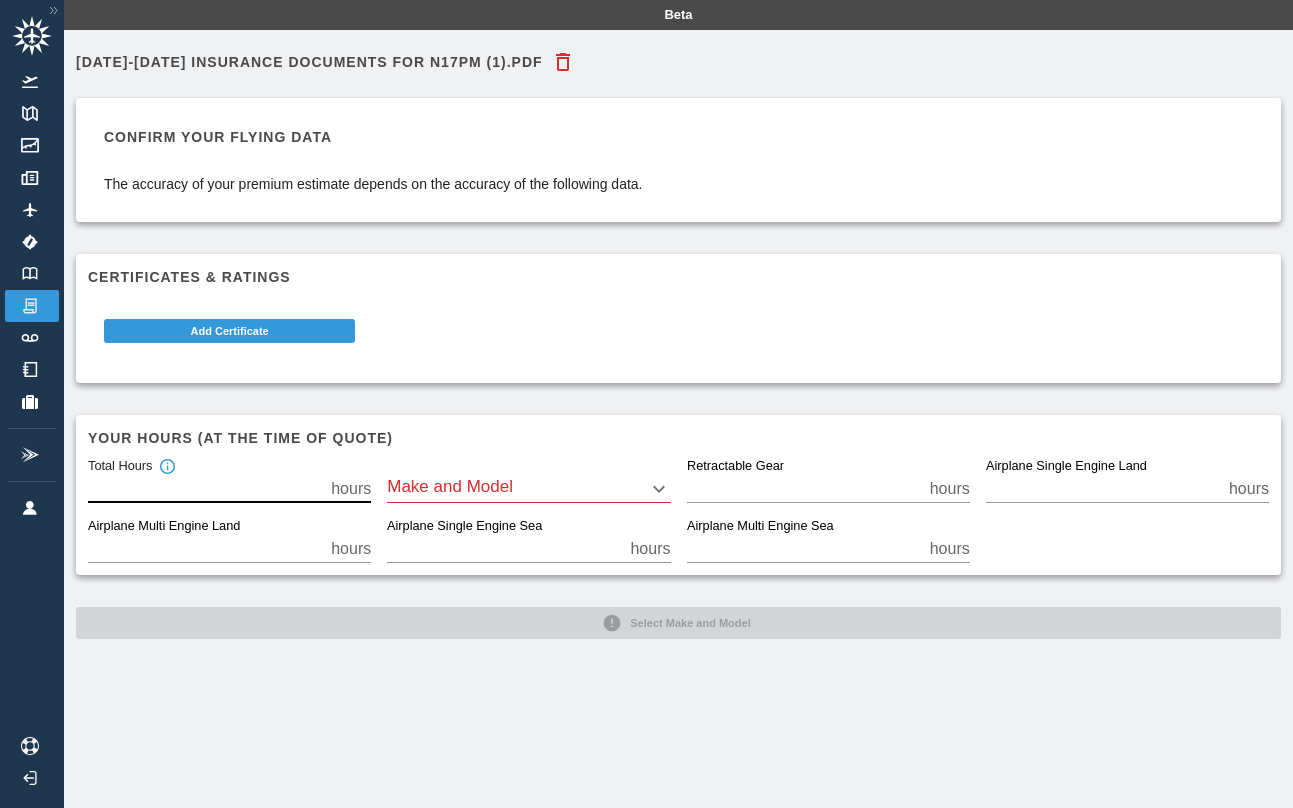 type on "***" 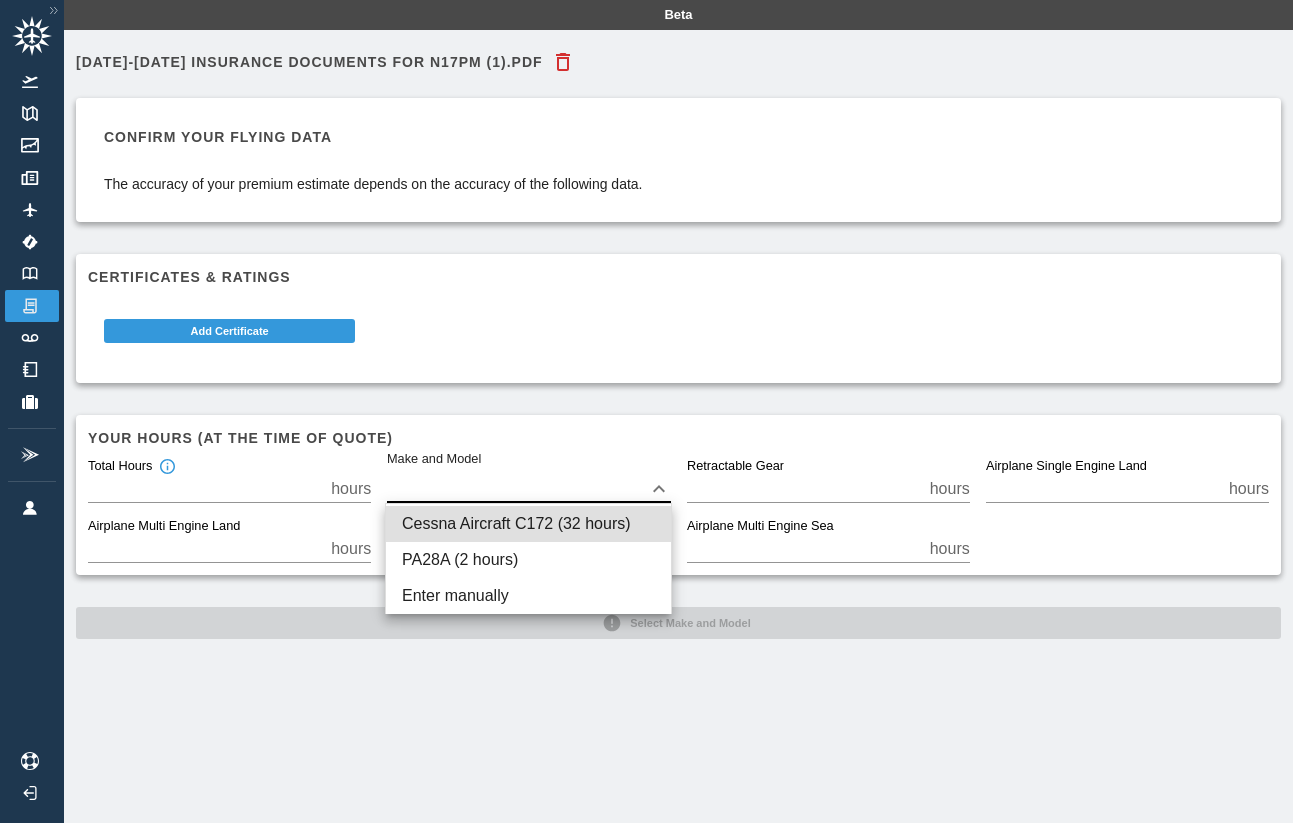 click on "Beta 2025-2026 Insurance Documents for N17PM (1).pdf Confirm your flying data The accuracy of your premium estimate depends on the accuracy of the following data. Certificates & Ratings Add Certificate Your hours (at the time of quote) Total Hours *** hours Make and Model ​ Retractable Gear * hours Airplane Single Engine Land ** hours Airplane Multi Engine Land * hours Airplane Single Engine Sea * hours Airplane Multi Engine Sea * hours Select Make and Model
Cessna Aircraft C172 (32 hours) PA28A (2 hours) Enter manually" at bounding box center (654, 411) 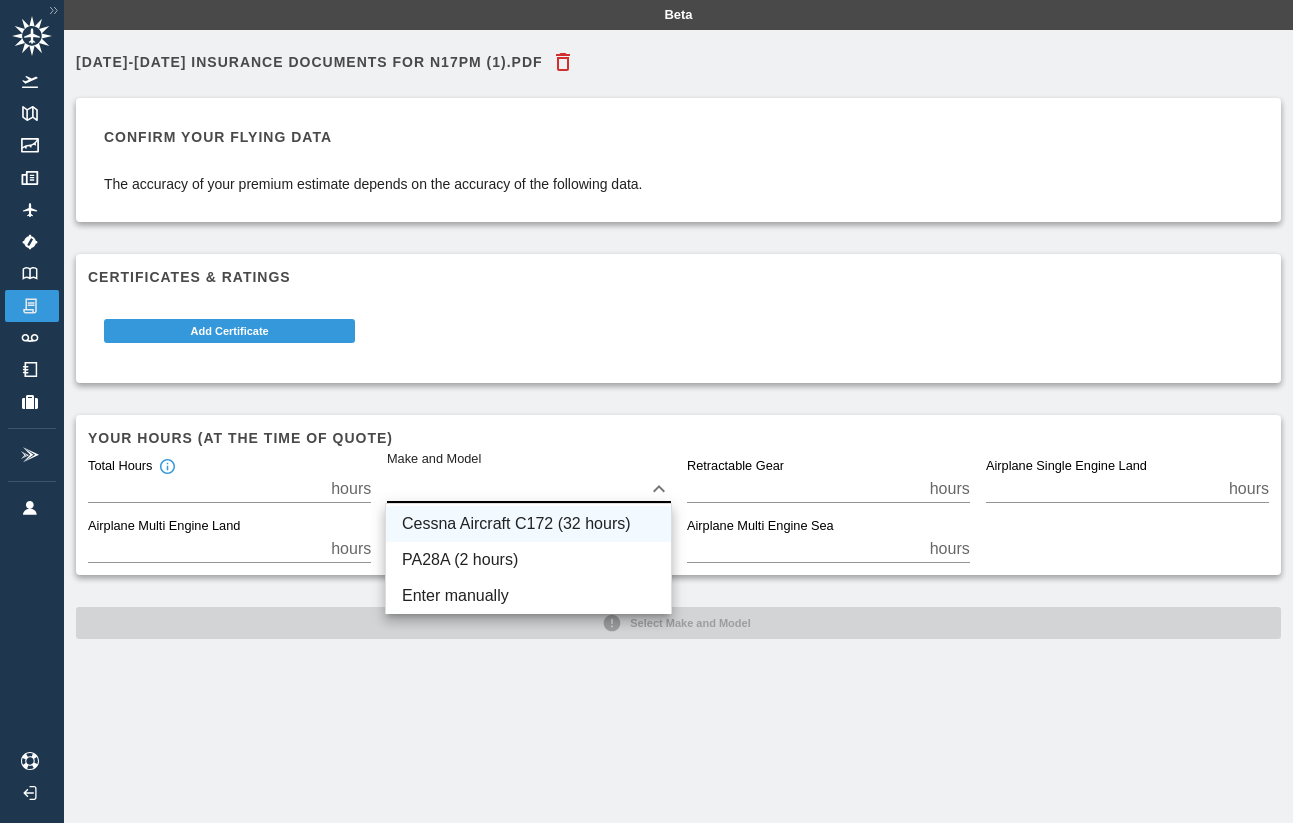 click on "Cessna Aircraft C172 (32 hours)" at bounding box center [528, 524] 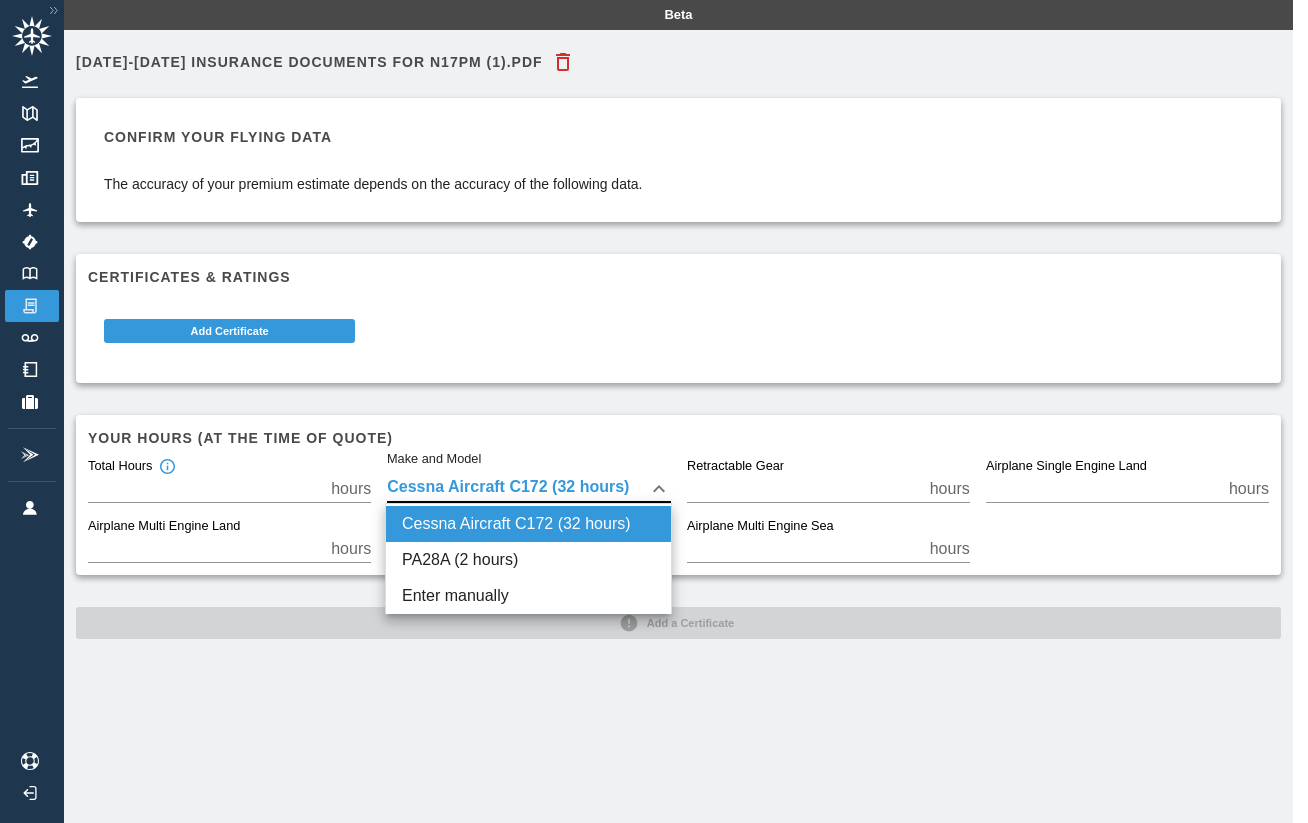 click on "Beta 2025-2026 Insurance Documents for N17PM (1).pdf Confirm your flying data The accuracy of your premium estimate depends on the accuracy of the following data. Certificates & Ratings Add Certificate Your hours (at the time of quote) Total Hours *** hours Make and Model Cessna Aircraft C172 (32 hours) **** Retractable Gear * hours Airplane Single Engine Land ** hours Airplane Multi Engine Land * hours Airplane Single Engine Sea * hours Airplane Multi Engine Sea * hours Add a Certificate
Cessna Aircraft C172 (32 hours) PA28A (2 hours) Enter manually" at bounding box center [654, 411] 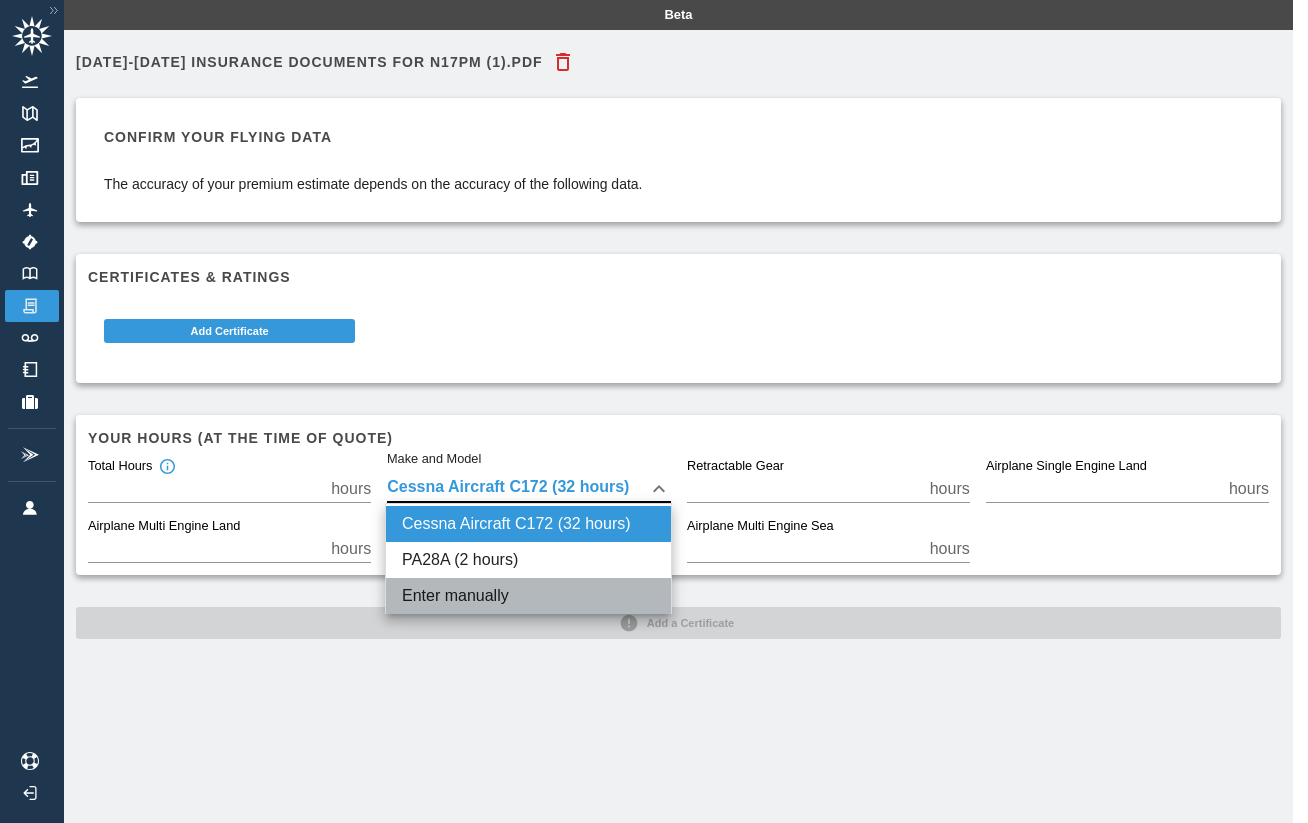 click on "Enter manually" at bounding box center (528, 596) 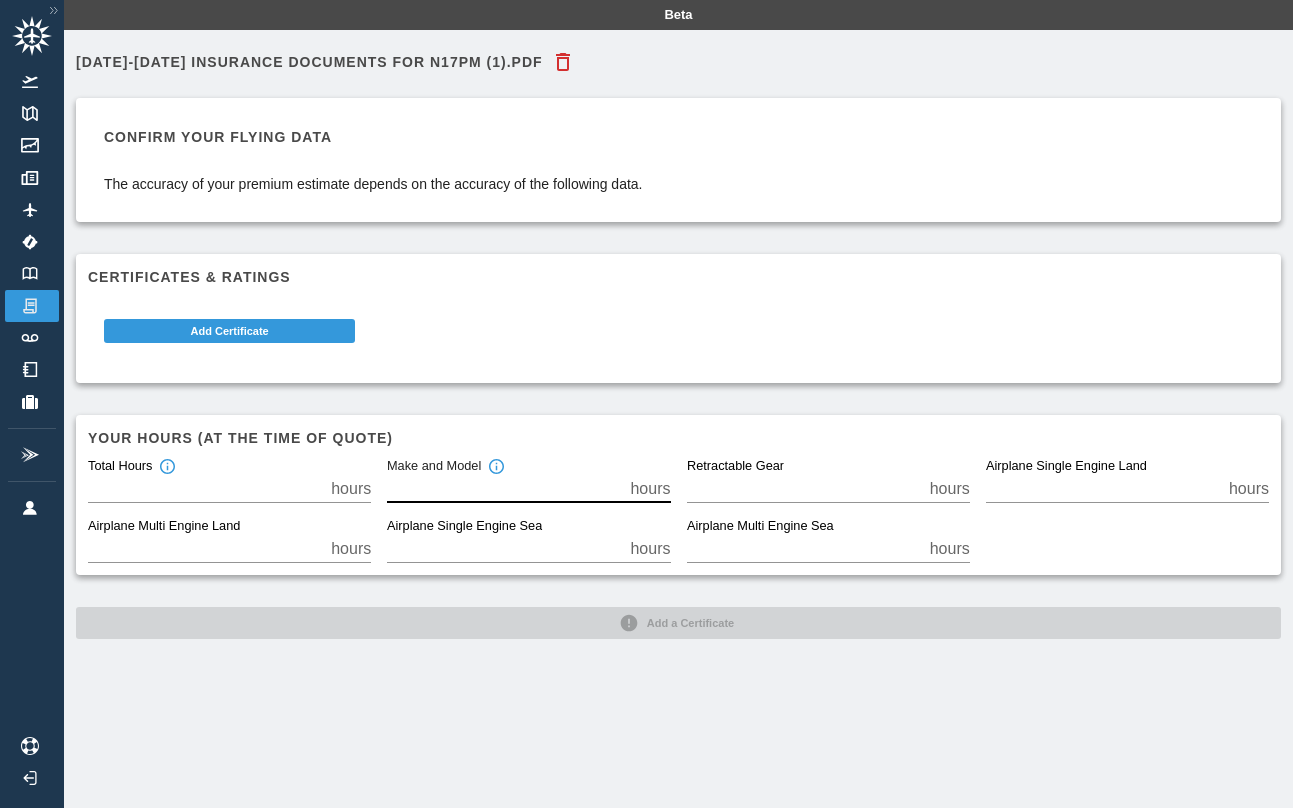drag, startPoint x: 450, startPoint y: 484, endPoint x: 351, endPoint y: 482, distance: 99.0202 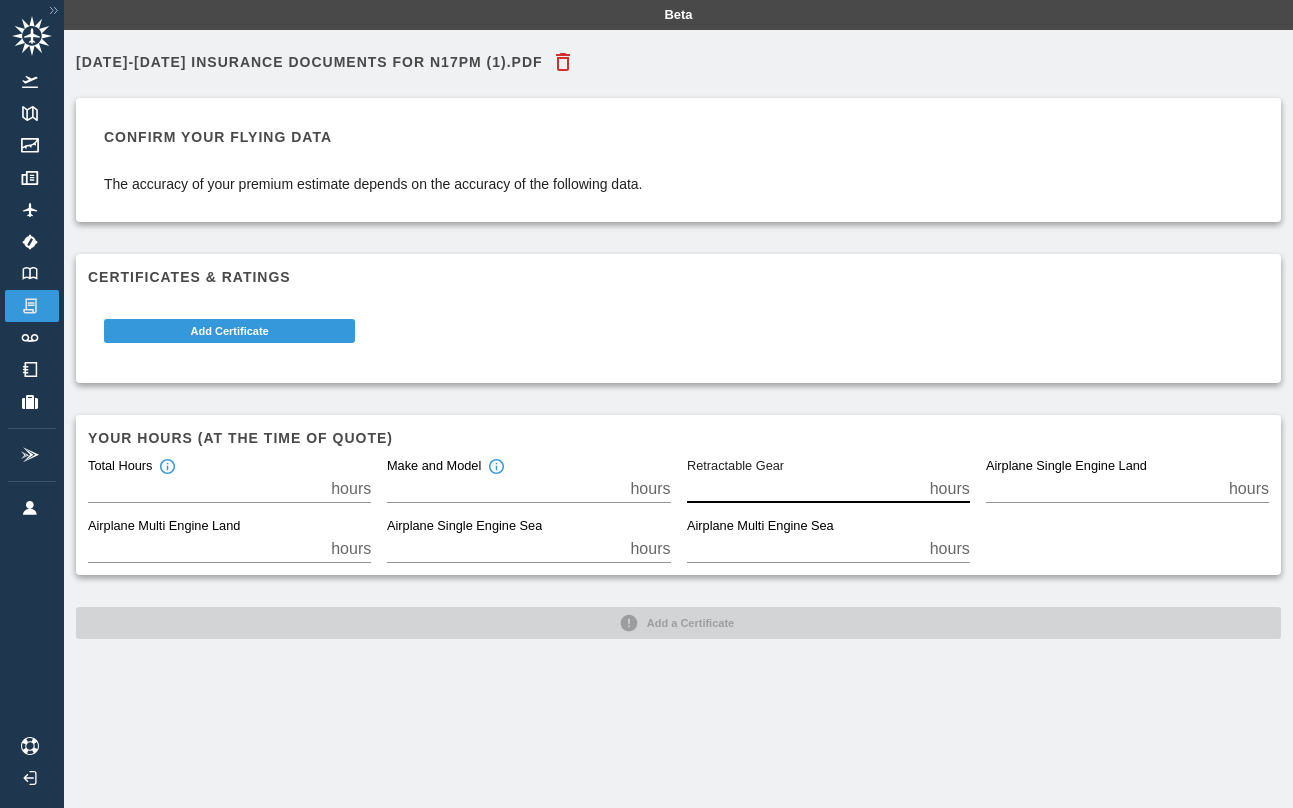 click on "*" at bounding box center (804, 489) 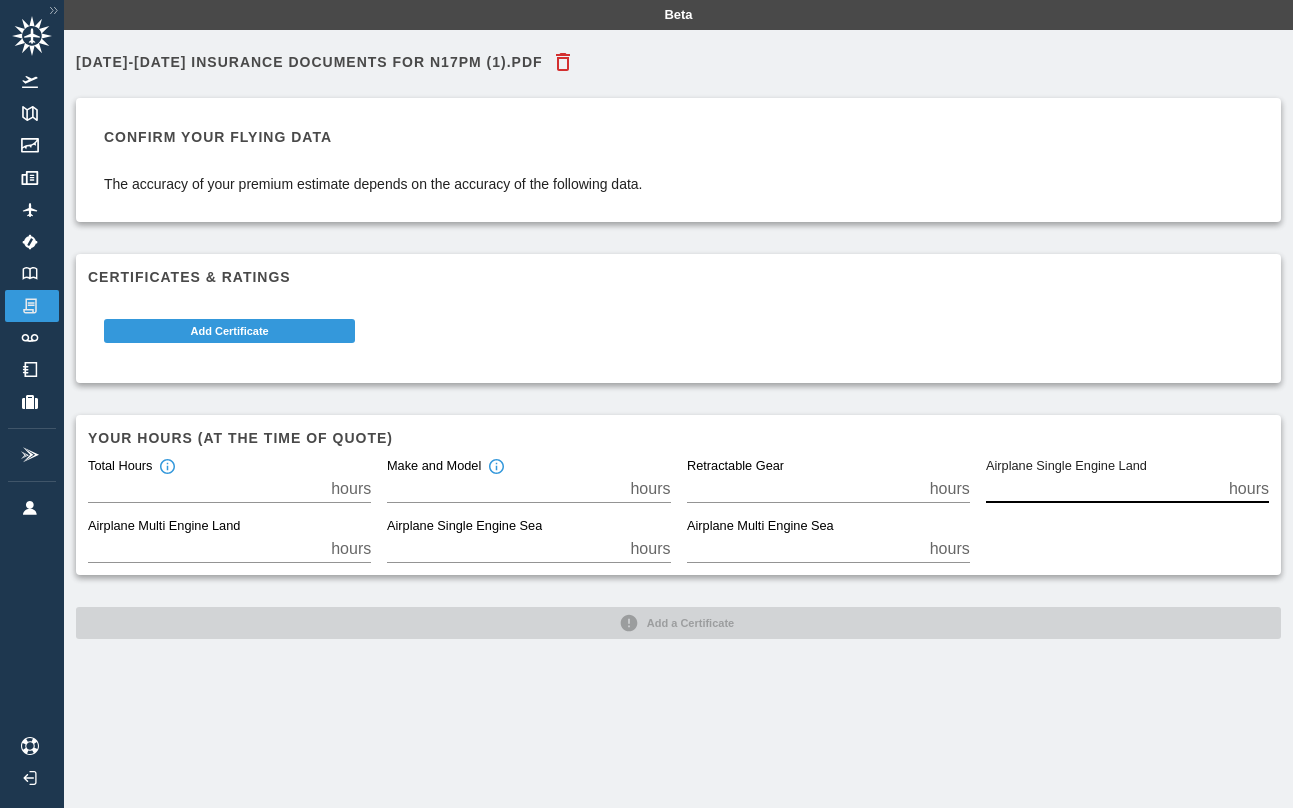 drag, startPoint x: 1043, startPoint y: 484, endPoint x: 961, endPoint y: 483, distance: 82.006096 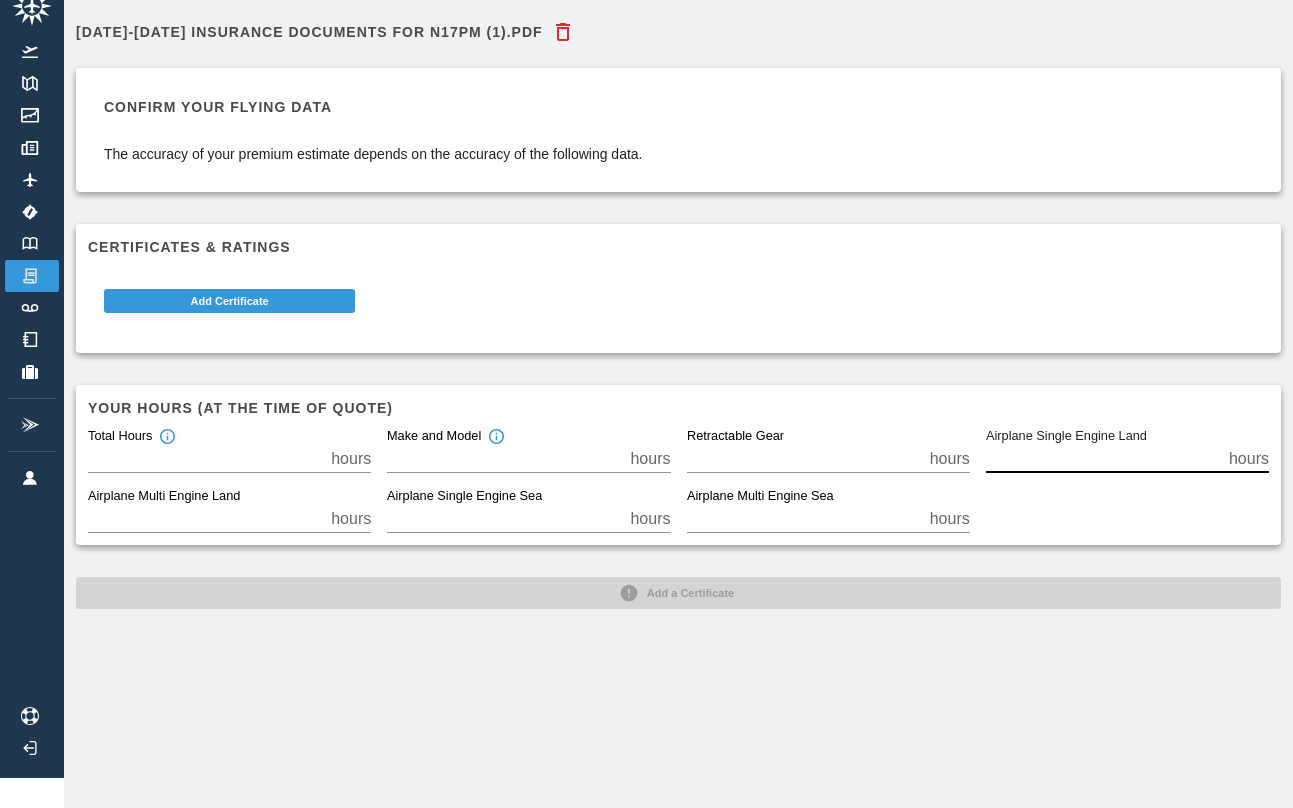 scroll, scrollTop: 45, scrollLeft: 0, axis: vertical 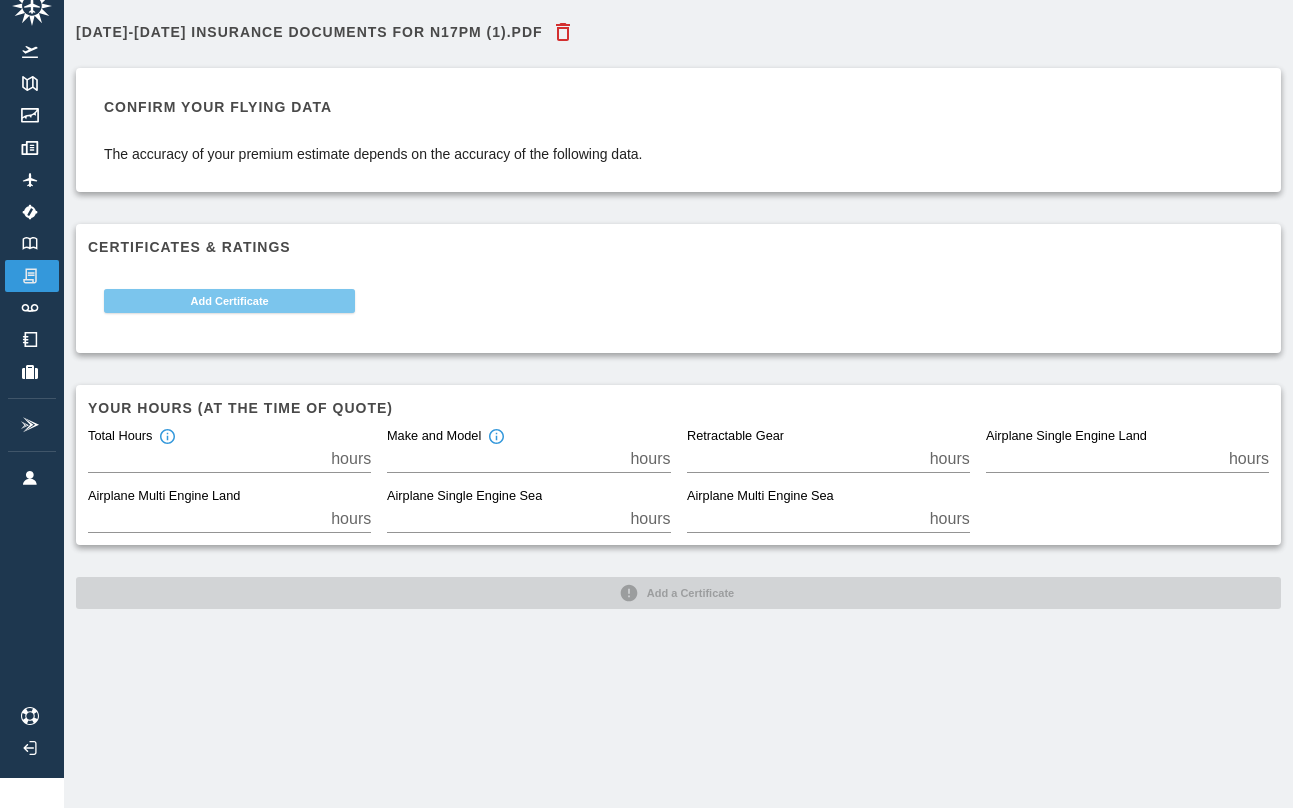 click on "Add Certificate" at bounding box center [229, 301] 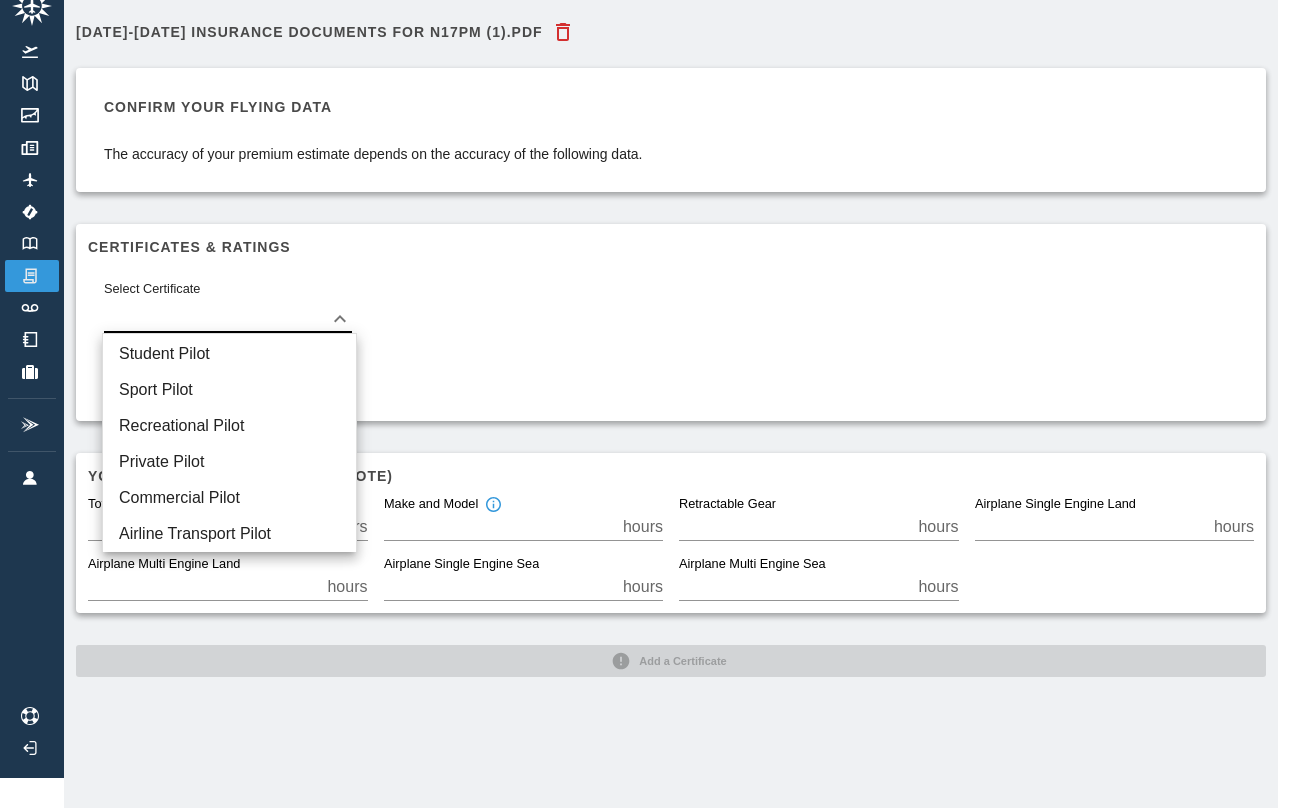 scroll, scrollTop: 30, scrollLeft: 0, axis: vertical 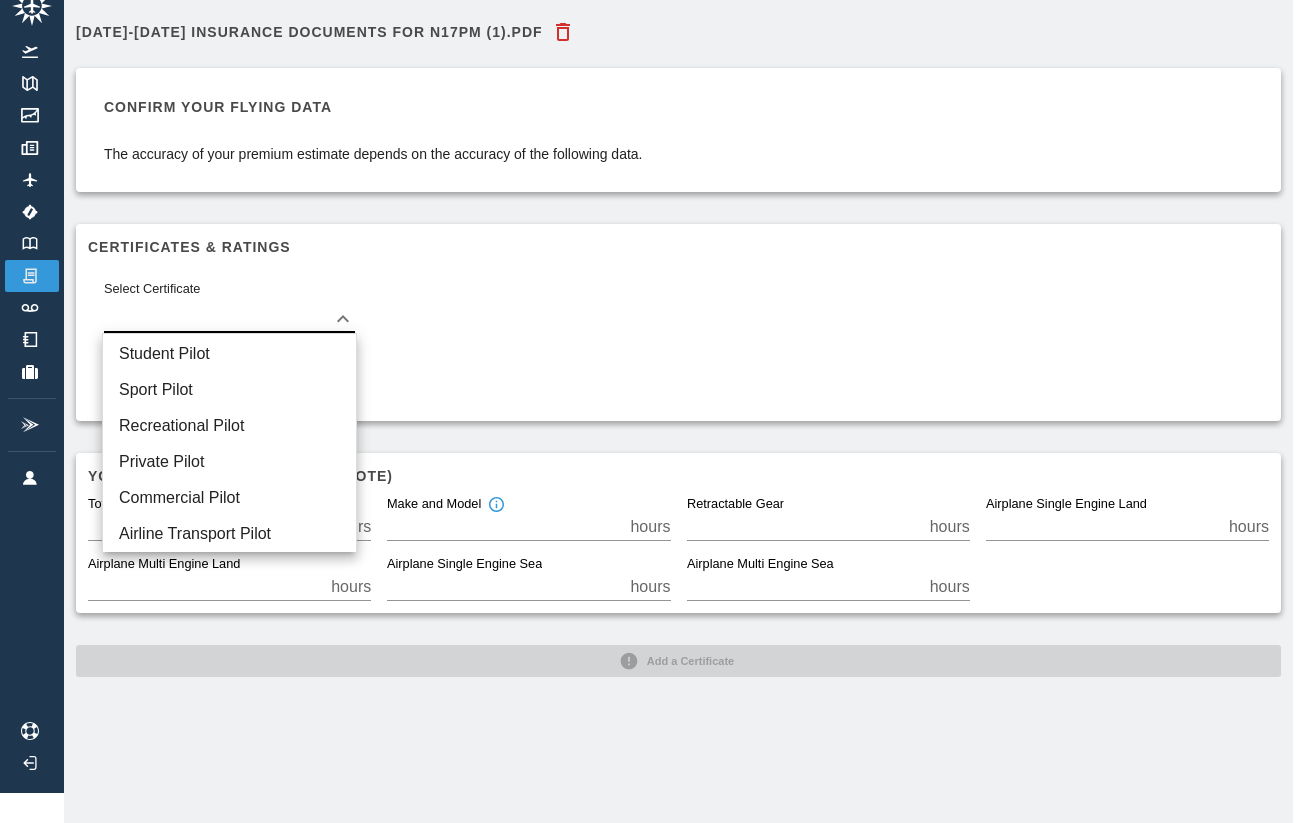 click on "Beta 2025-2026 Insurance Documents for N17PM (1).pdf Confirm your flying data The accuracy of your premium estimate depends on the accuracy of the following data. Certificates & Ratings Select Certificate ​ Add Certificate Your hours (at the time of quote) Total Hours *** hours Make and Model * hours Retractable Gear * hours Airplane Single Engine Land *** hours Airplane Multi Engine Land * hours Airplane Single Engine Sea * hours Airplane Multi Engine Sea * hours Add a Certificate
Student Pilot Sport Pilot Recreational Pilot Private Pilot Commercial Pilot Airline Transport Pilot" at bounding box center (654, 381) 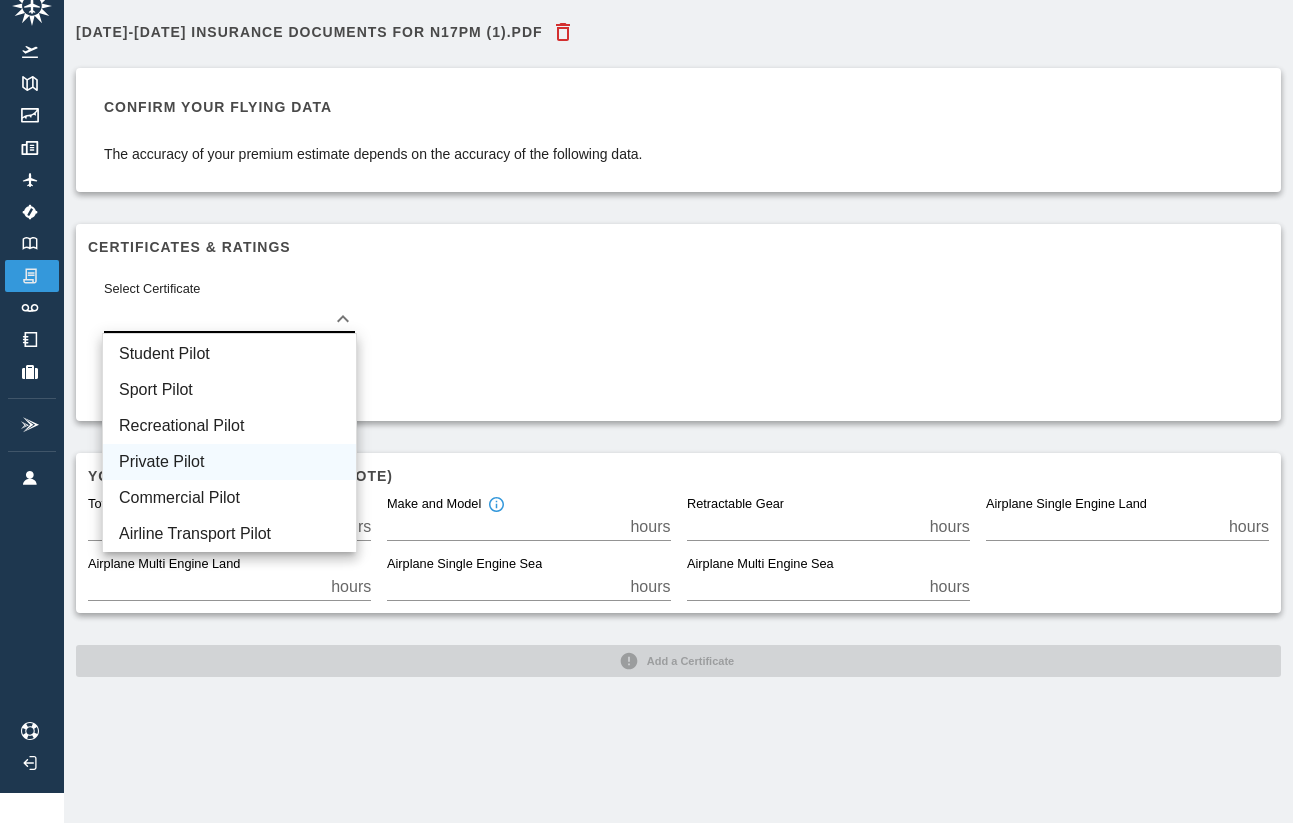 click on "Private Pilot" at bounding box center [229, 462] 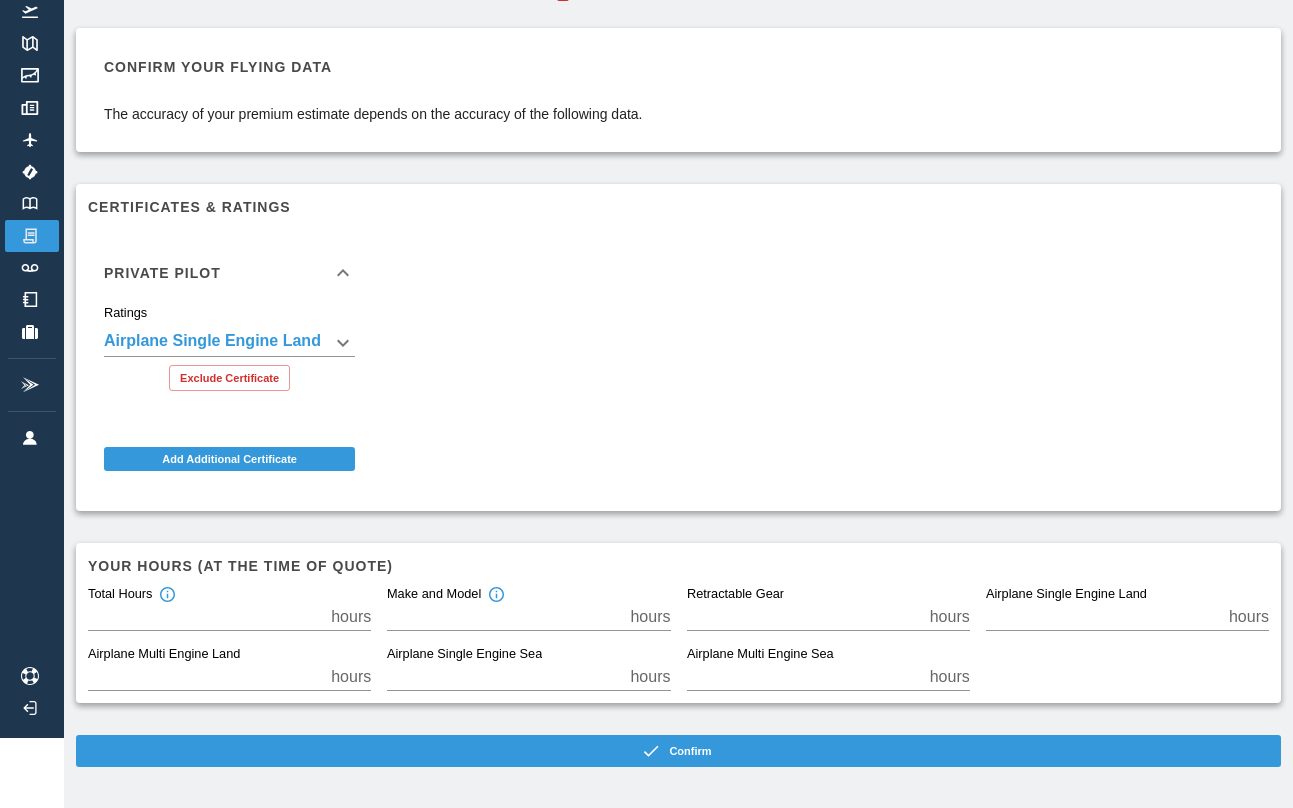 scroll, scrollTop: 71, scrollLeft: 0, axis: vertical 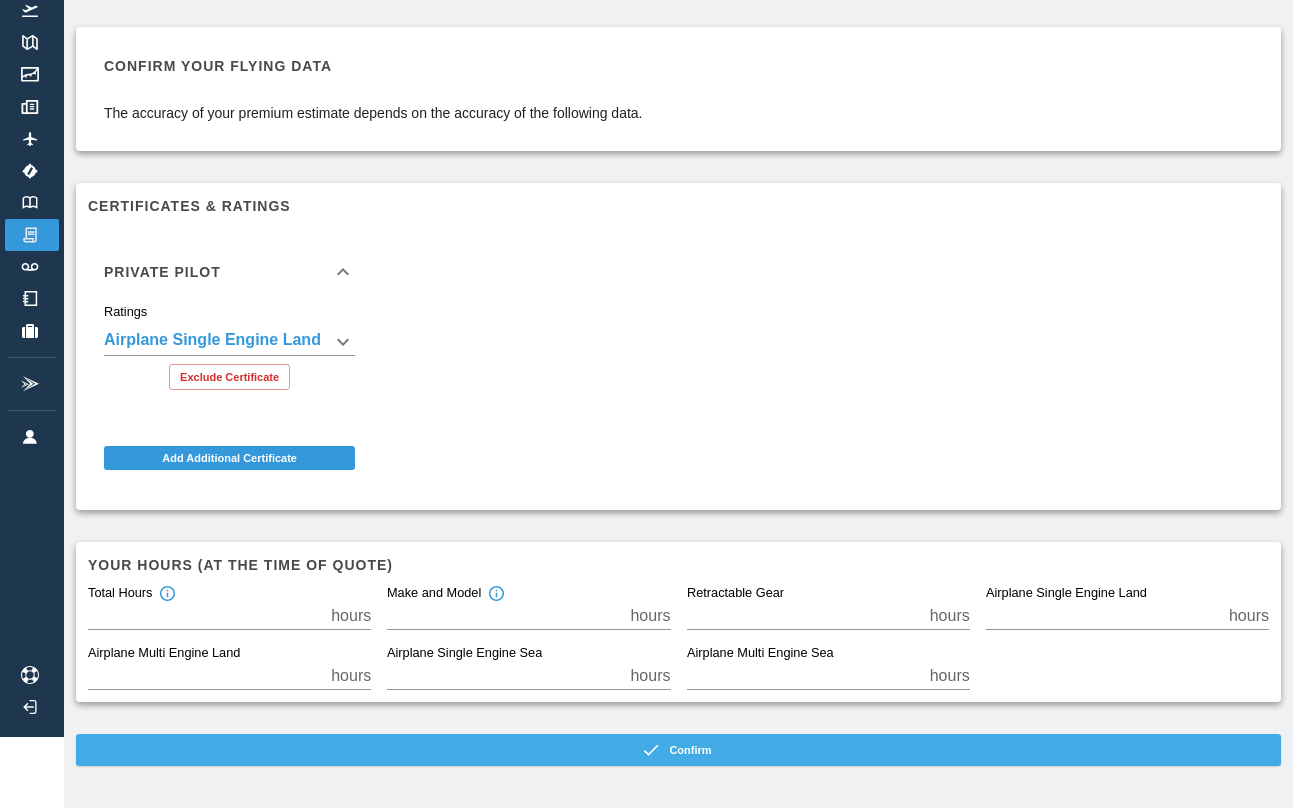 click on "Confirm" at bounding box center [678, 750] 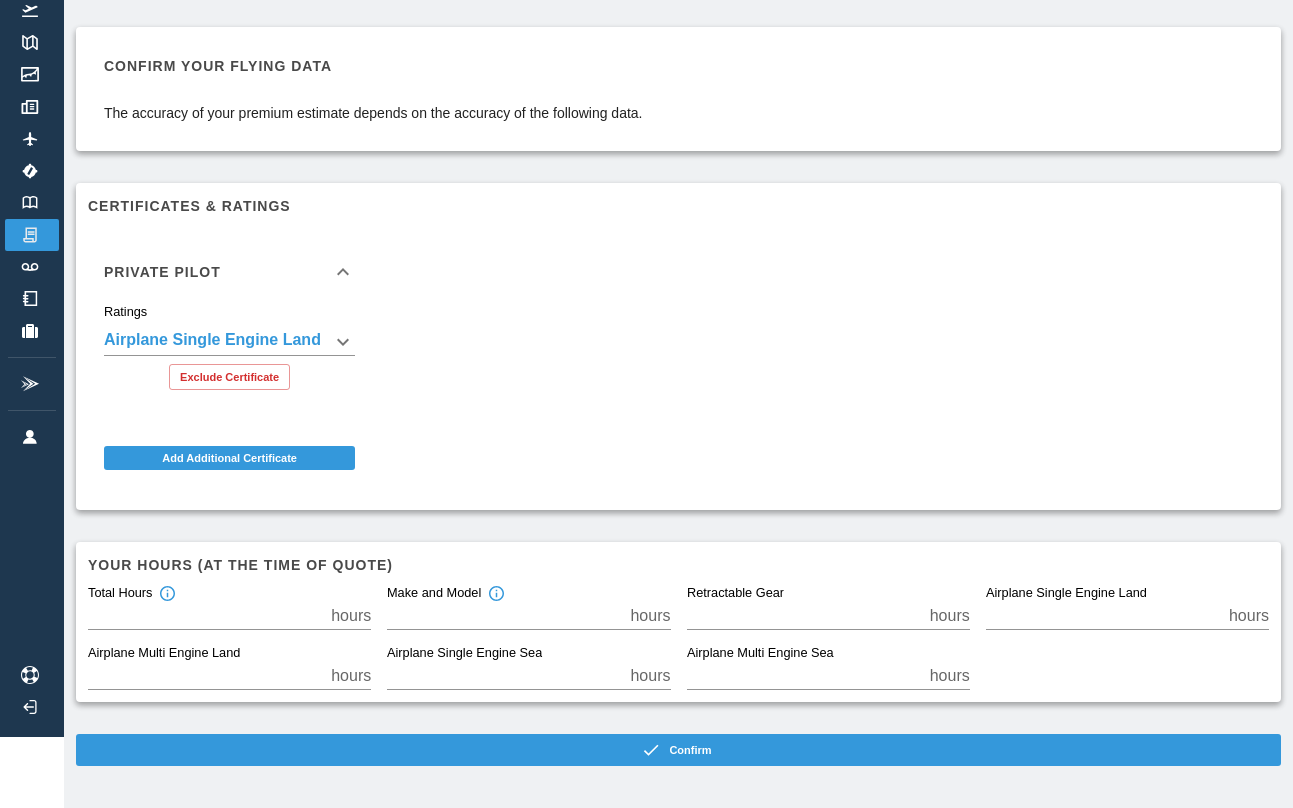 scroll, scrollTop: 45, scrollLeft: 0, axis: vertical 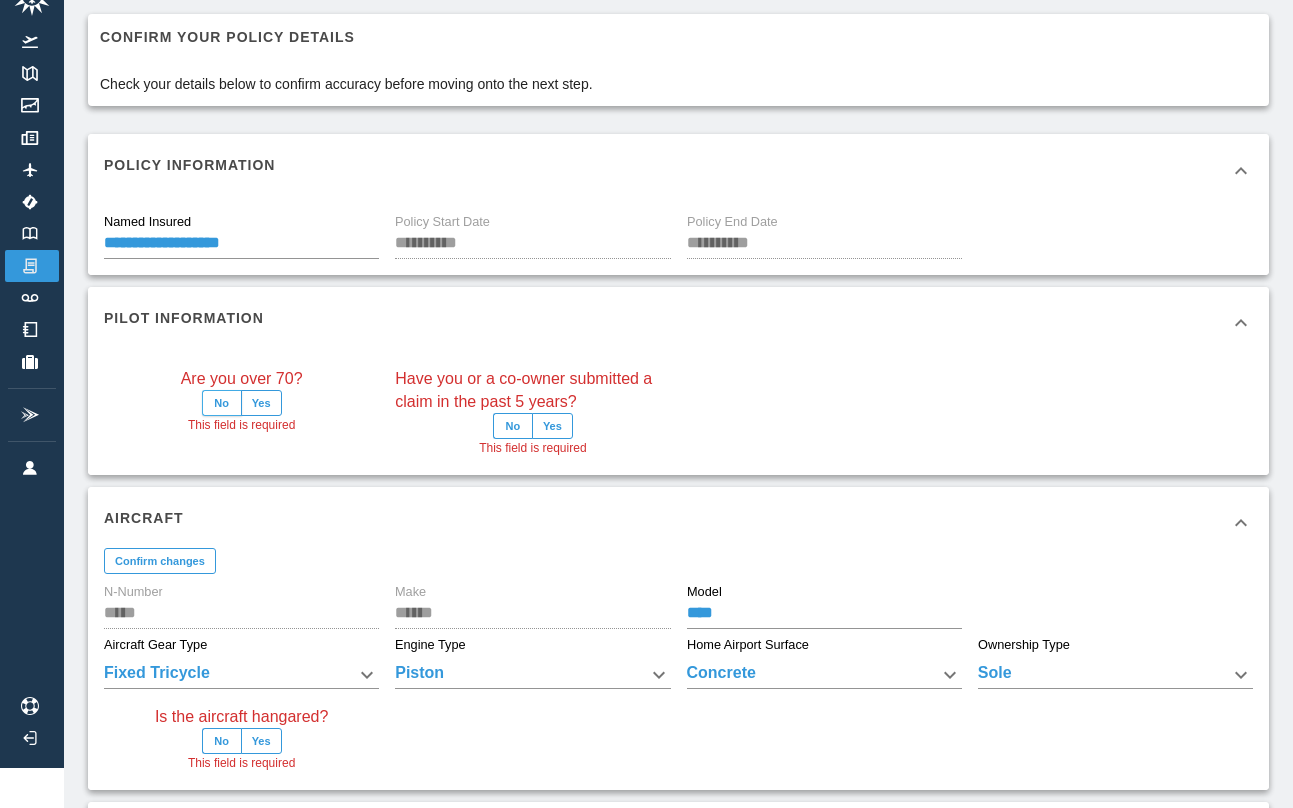 click on "No" at bounding box center [222, 403] 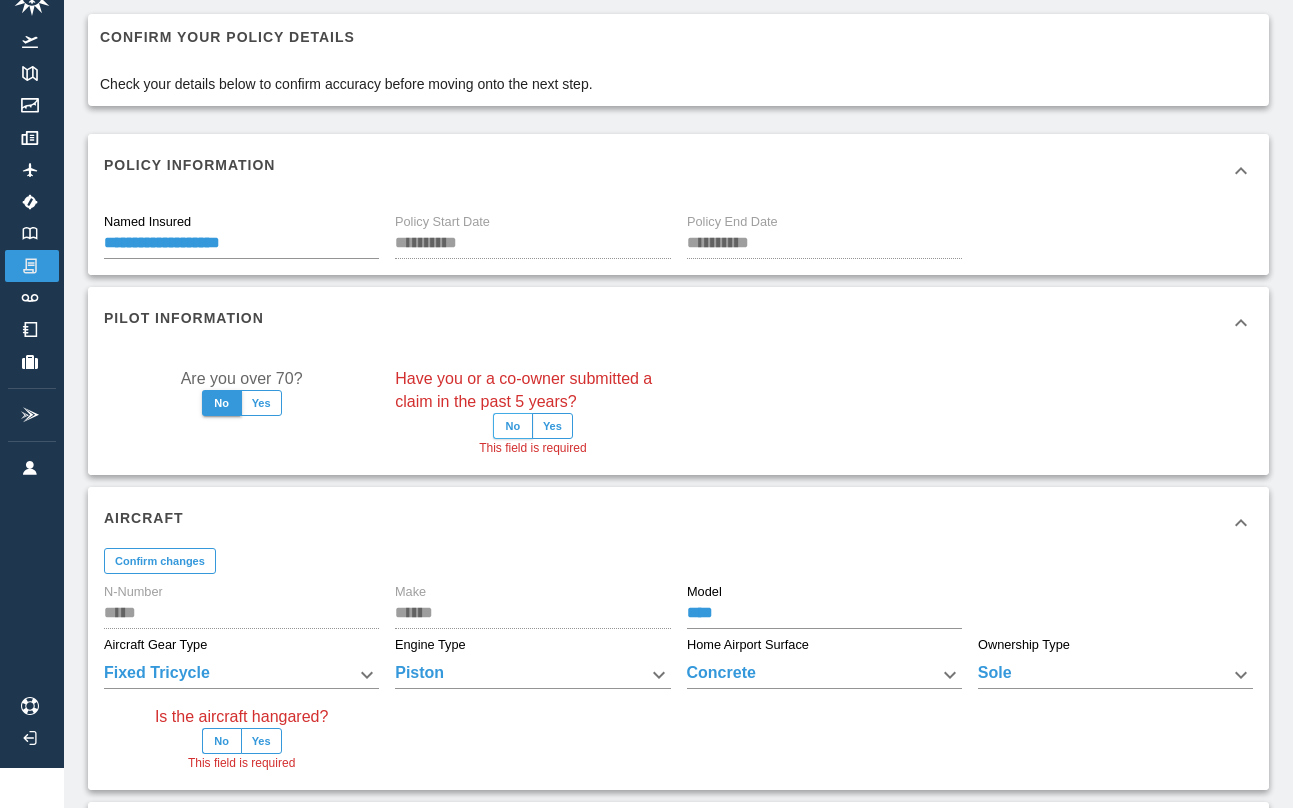 click on "No" at bounding box center [513, 426] 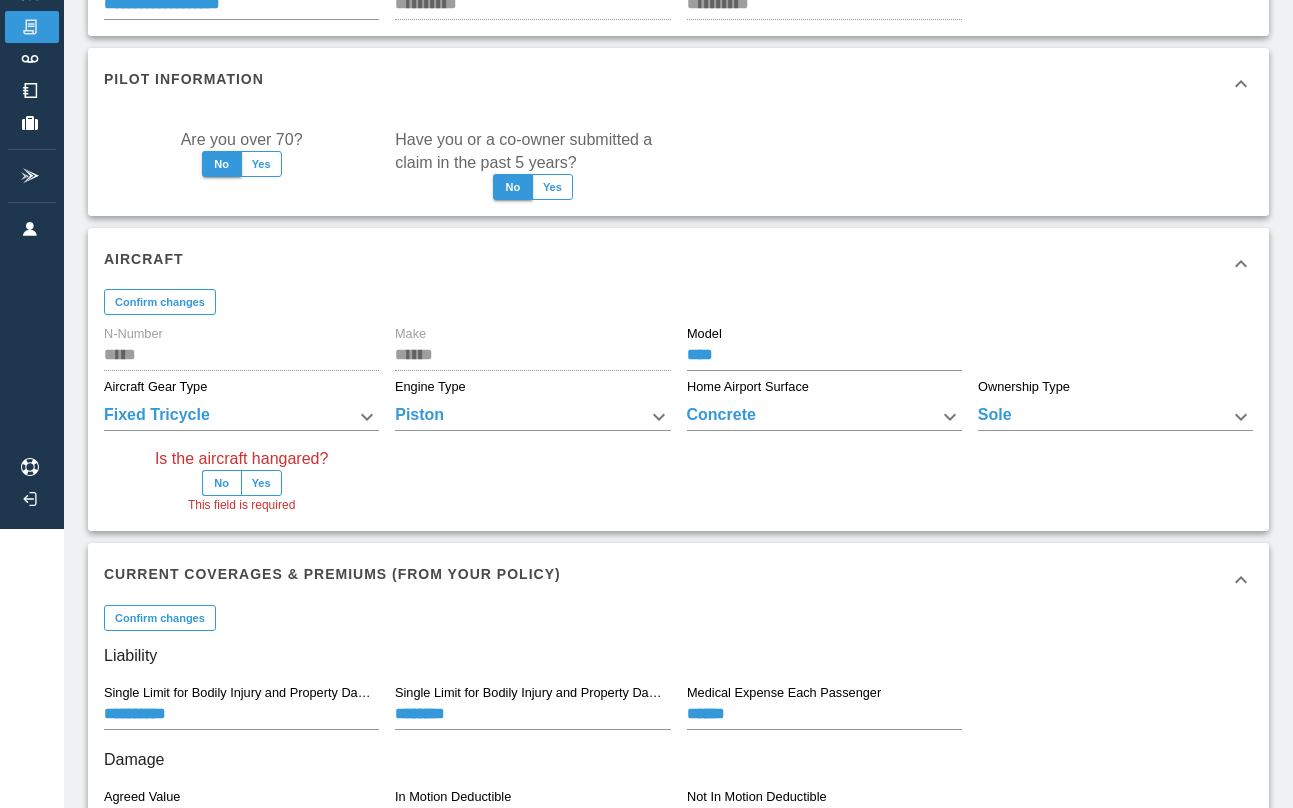 scroll, scrollTop: 288, scrollLeft: 0, axis: vertical 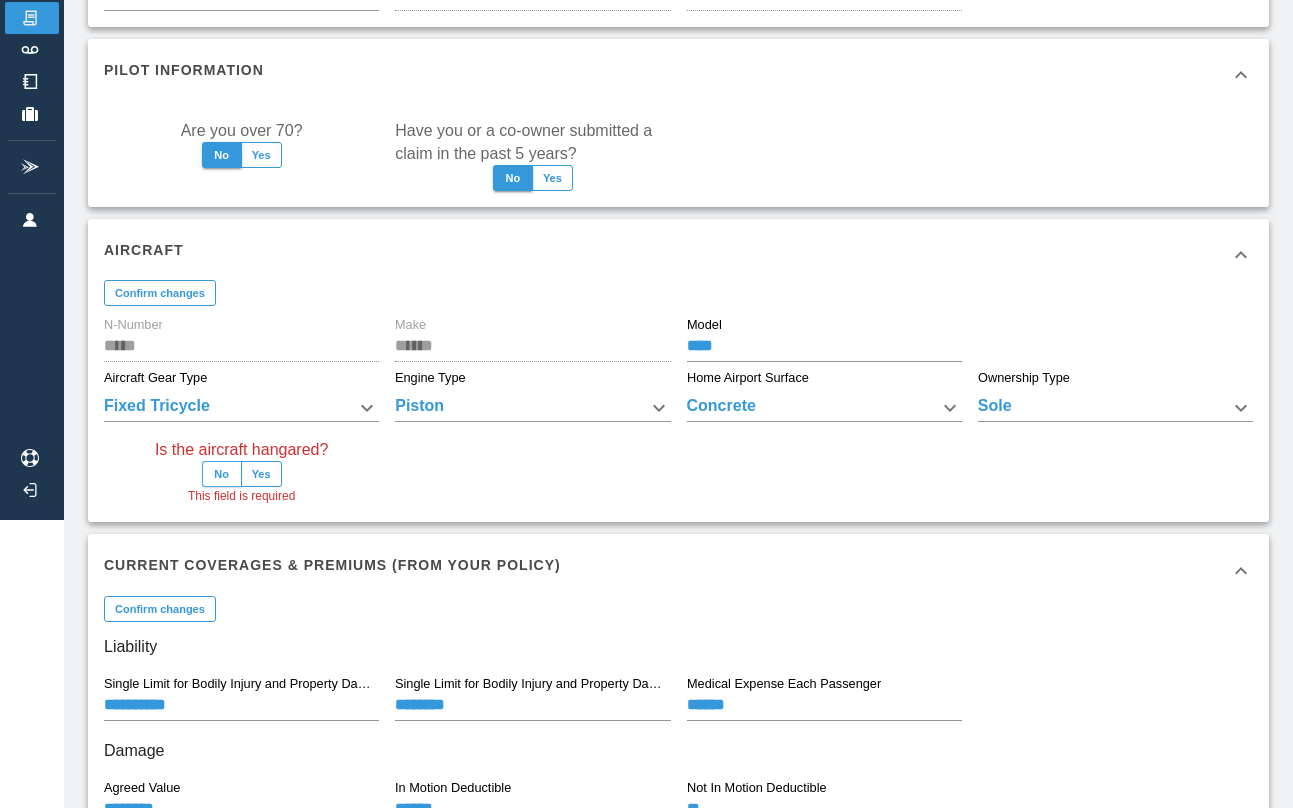 click on "No" at bounding box center (222, 474) 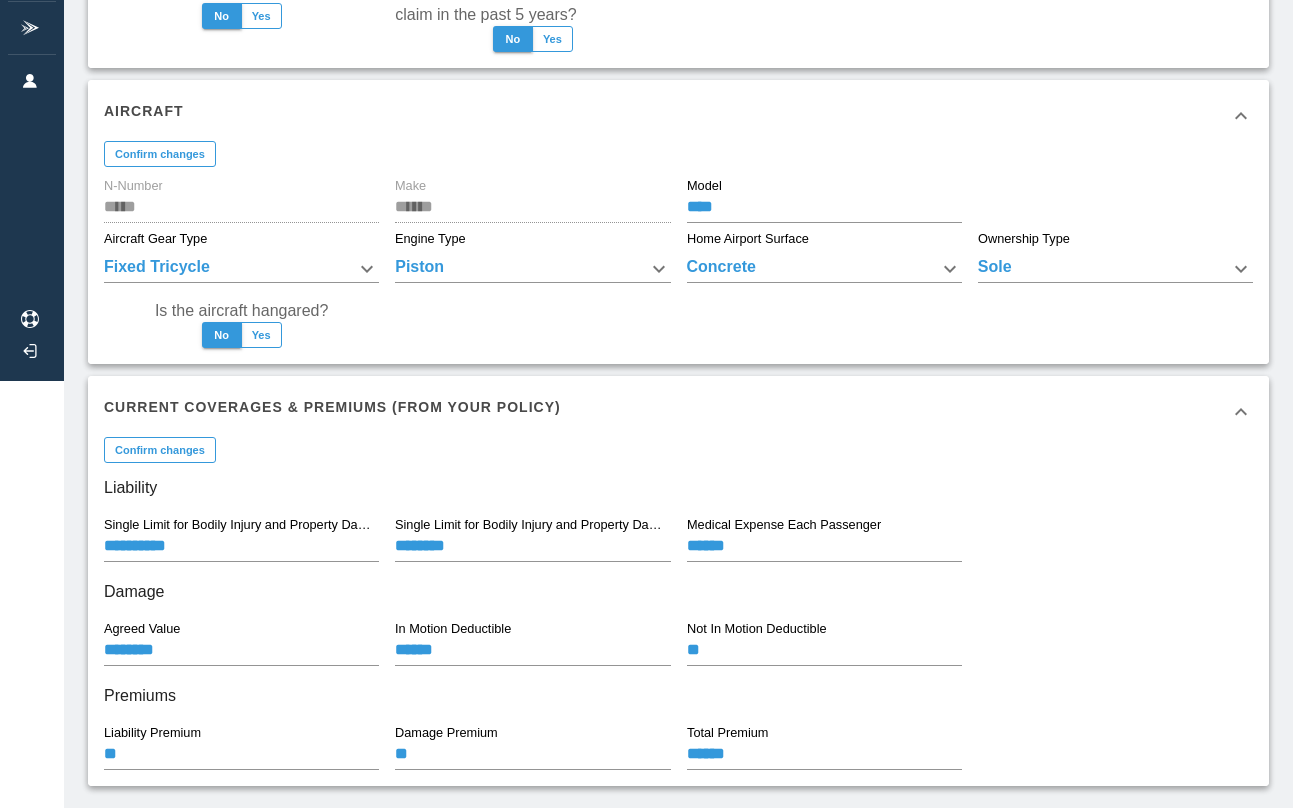 scroll, scrollTop: 521, scrollLeft: 0, axis: vertical 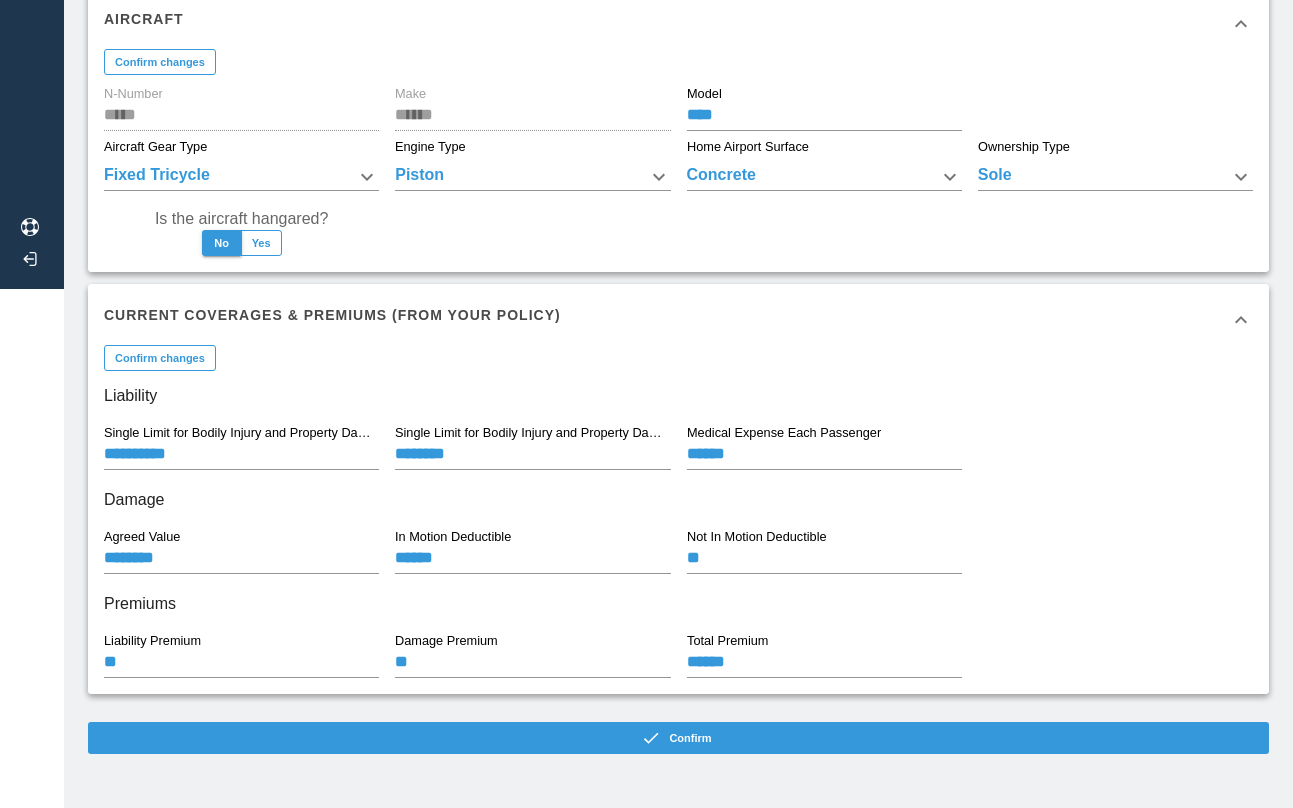 click on "Confirm" at bounding box center (678, 738) 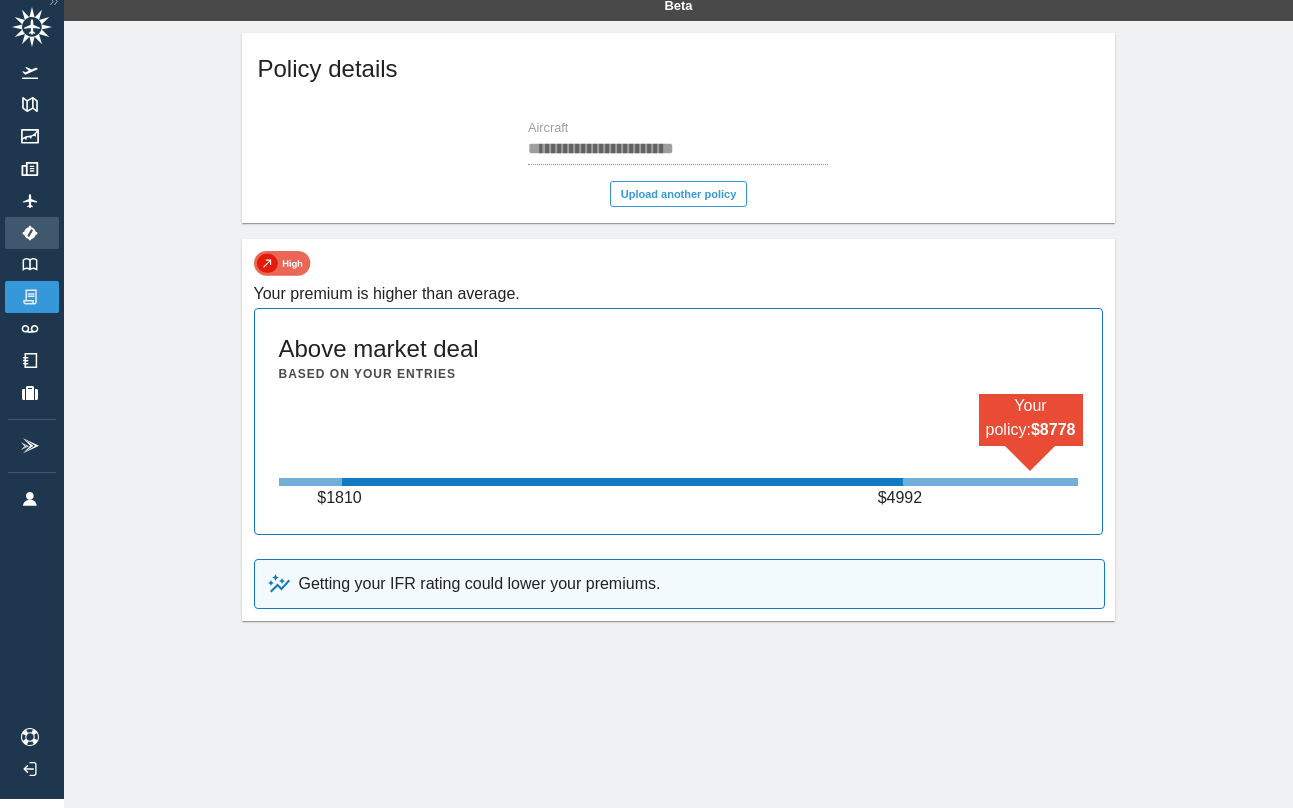scroll, scrollTop: 0, scrollLeft: 0, axis: both 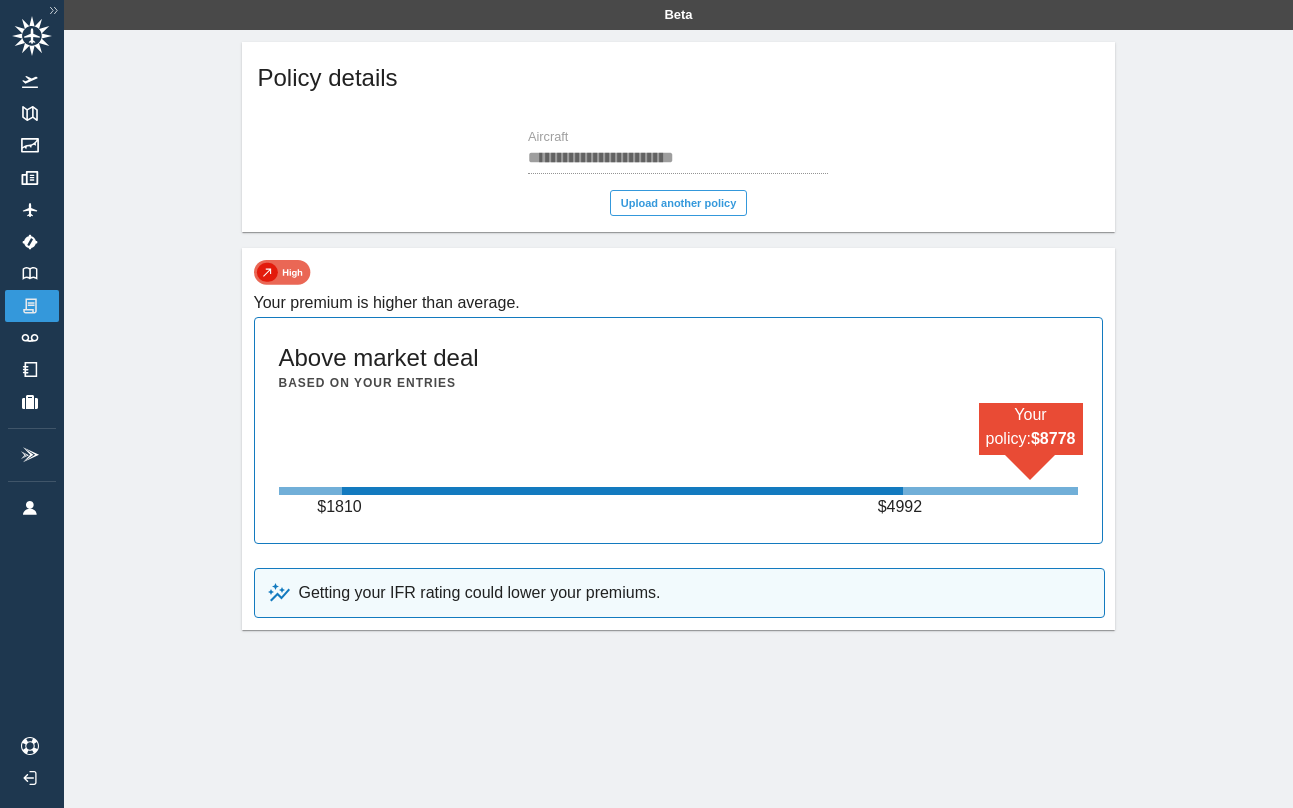 click at bounding box center (53, 10) 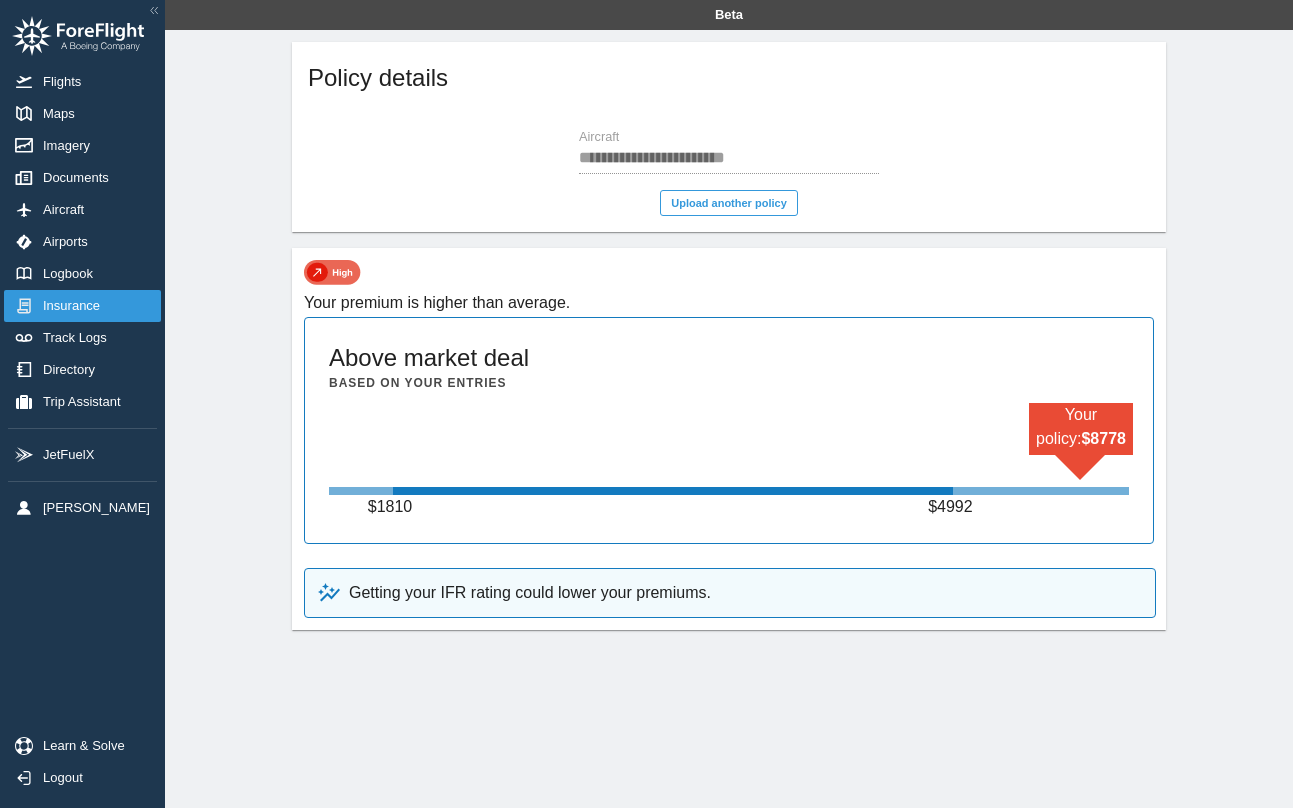click on "Insurance" at bounding box center [75, 306] 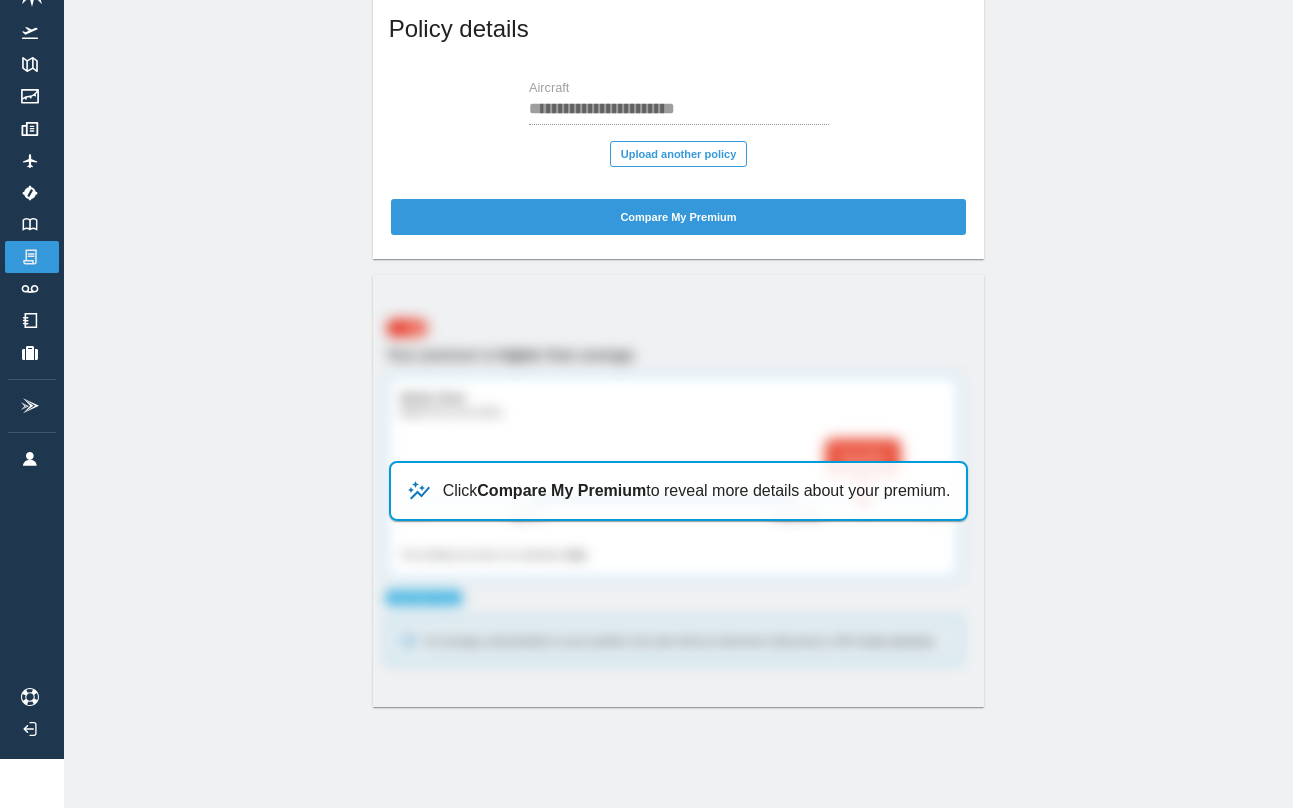 scroll, scrollTop: 69, scrollLeft: 0, axis: vertical 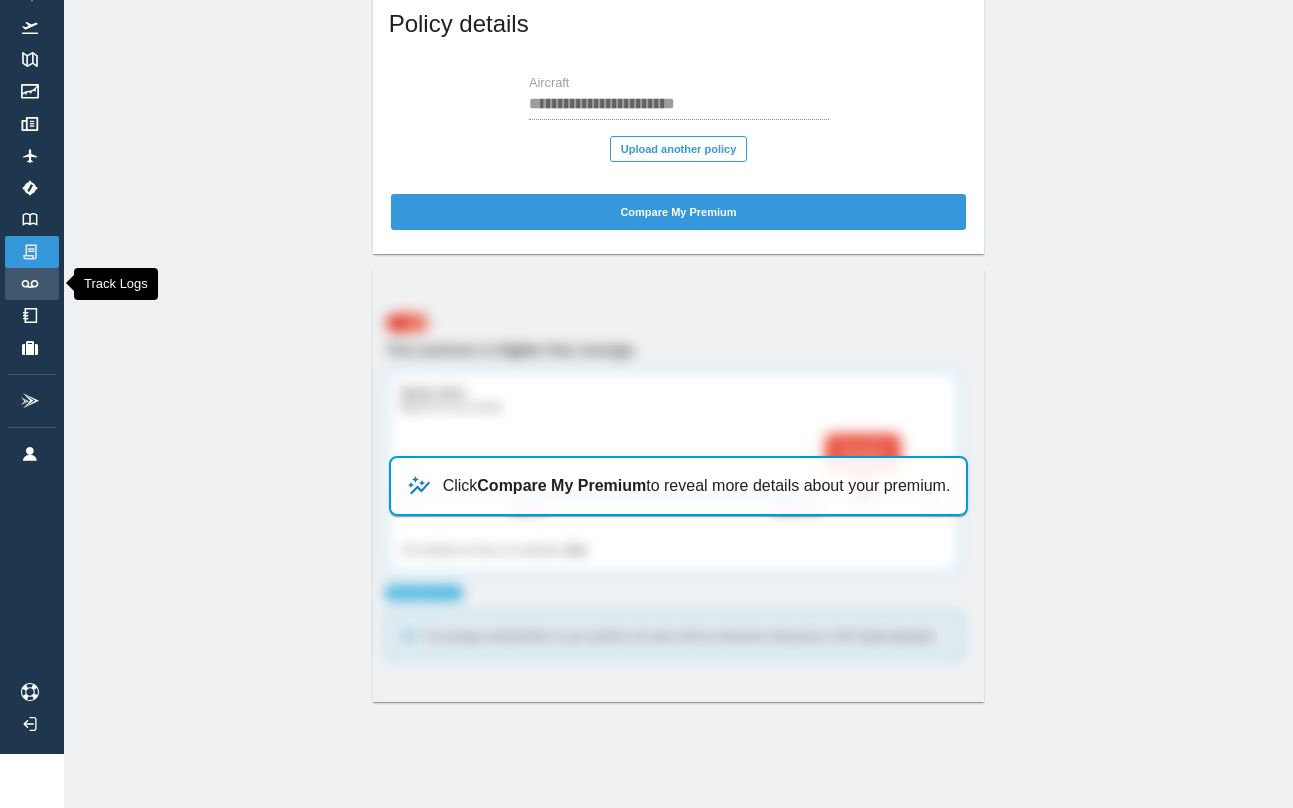 click at bounding box center (30, 284) 